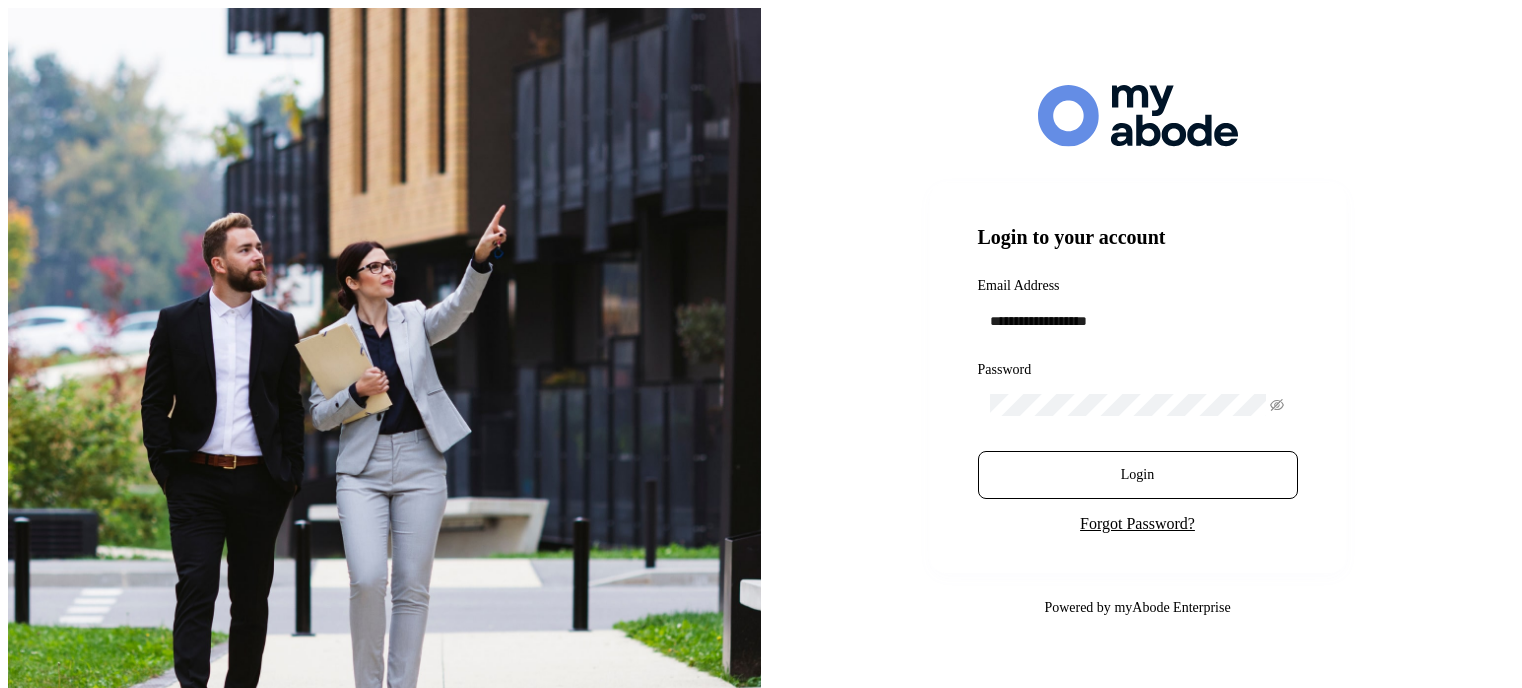 scroll, scrollTop: 0, scrollLeft: 0, axis: both 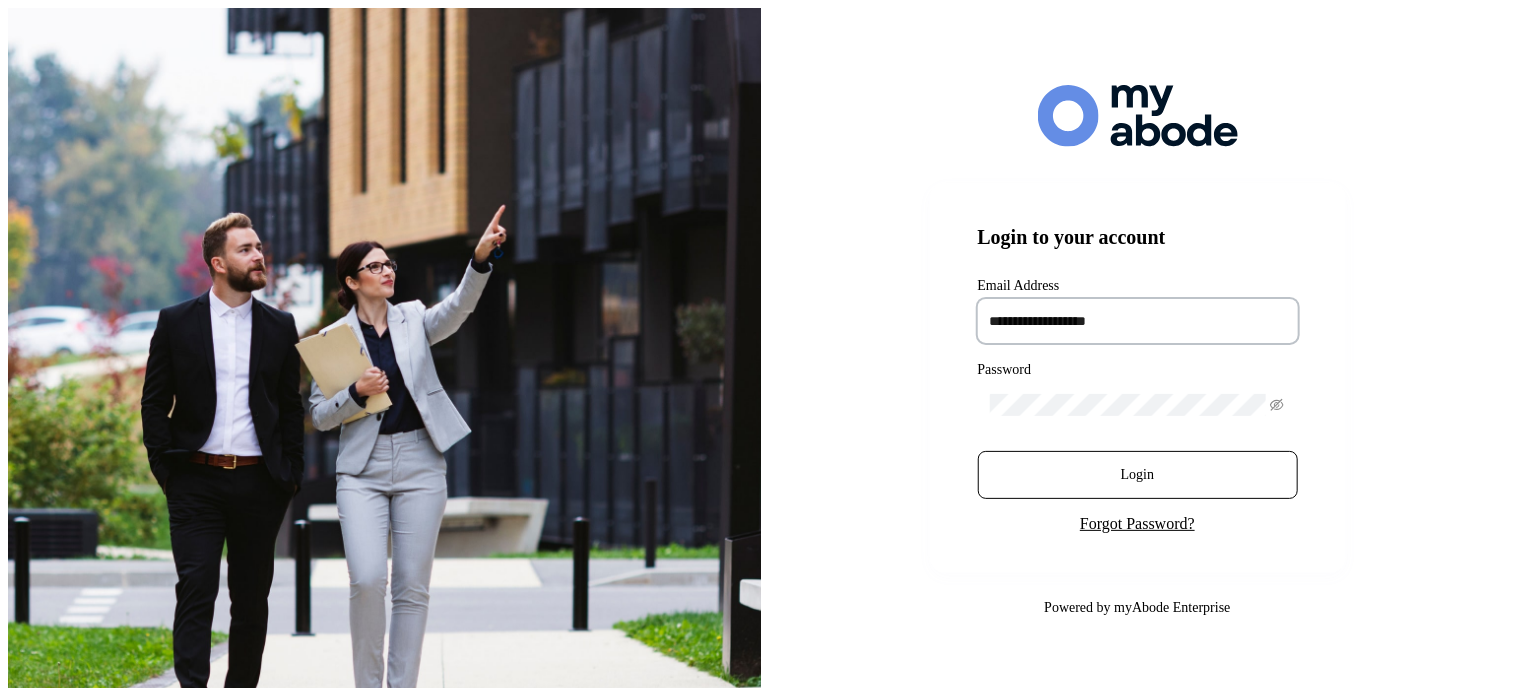 click at bounding box center (1138, 321) 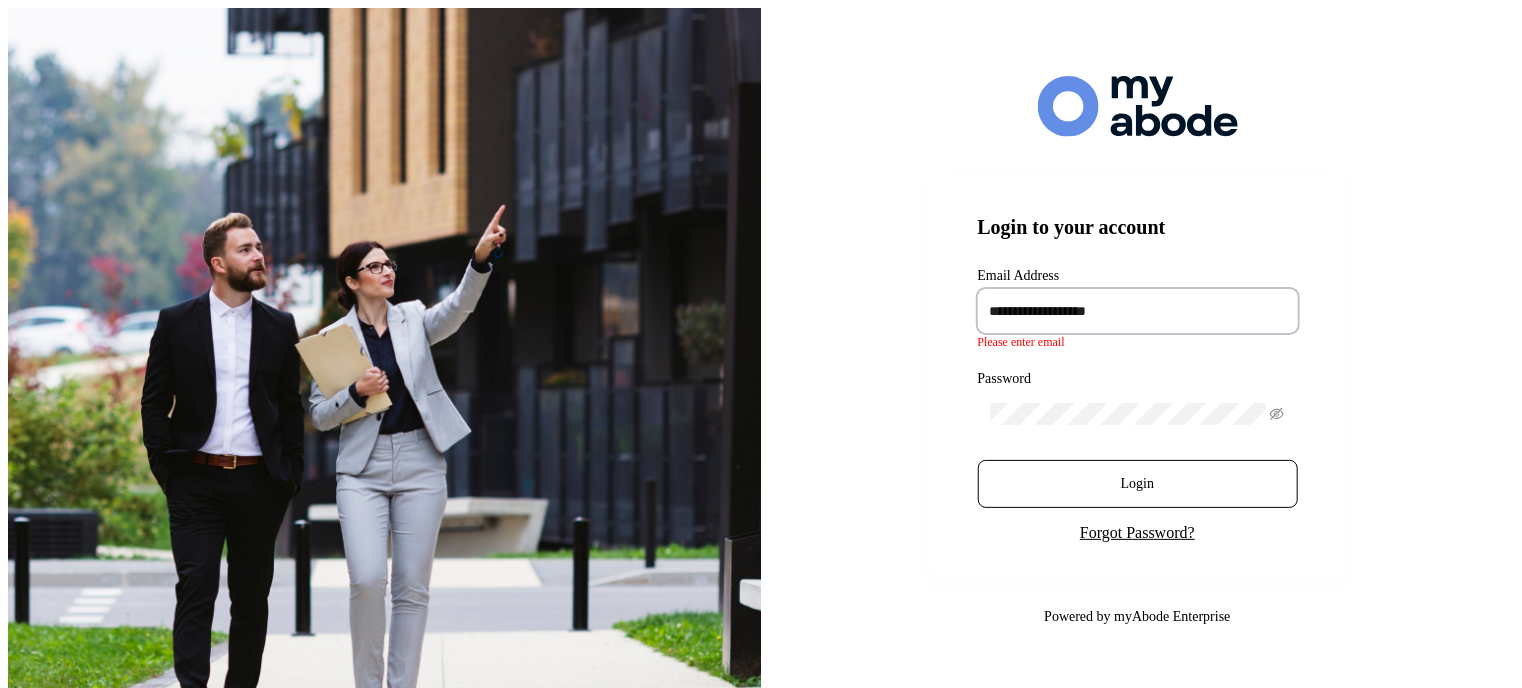 type on "**********" 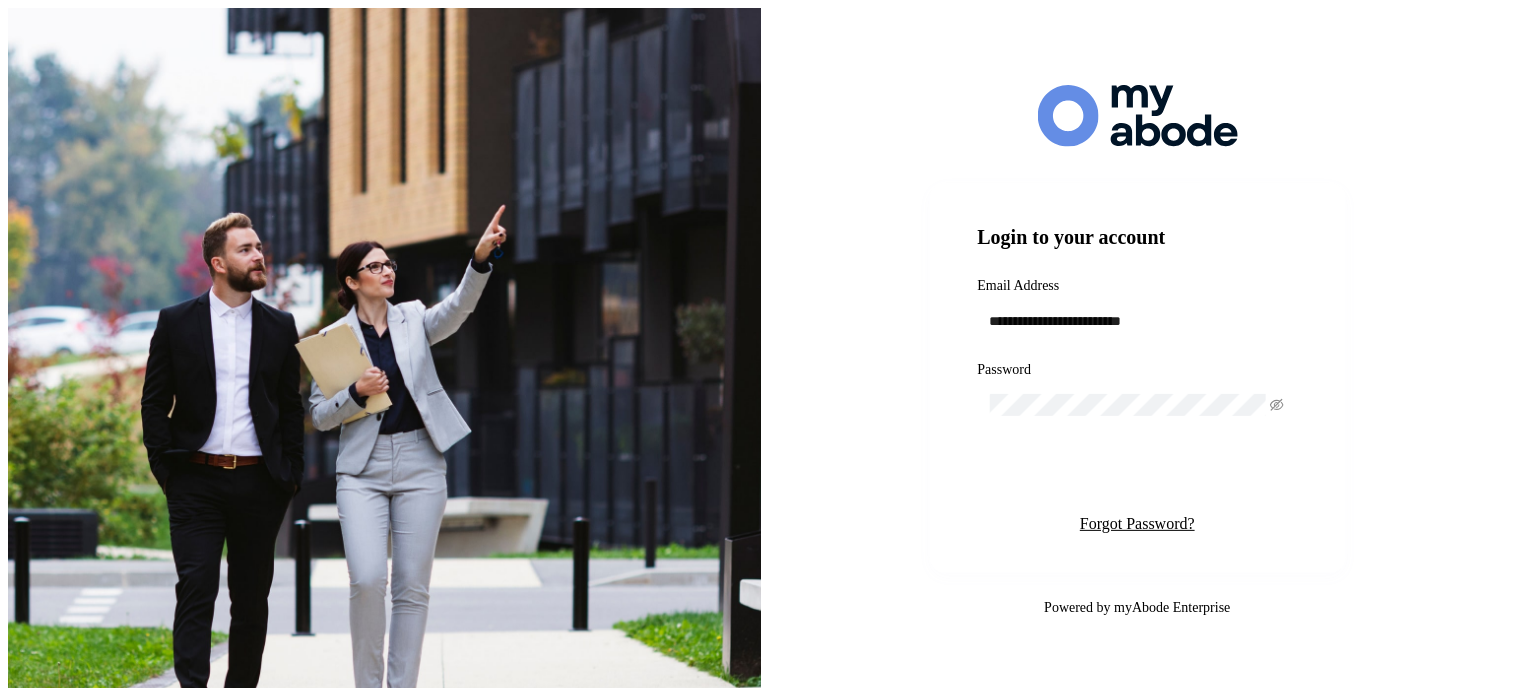 click on "Login" at bounding box center (1138, 475) 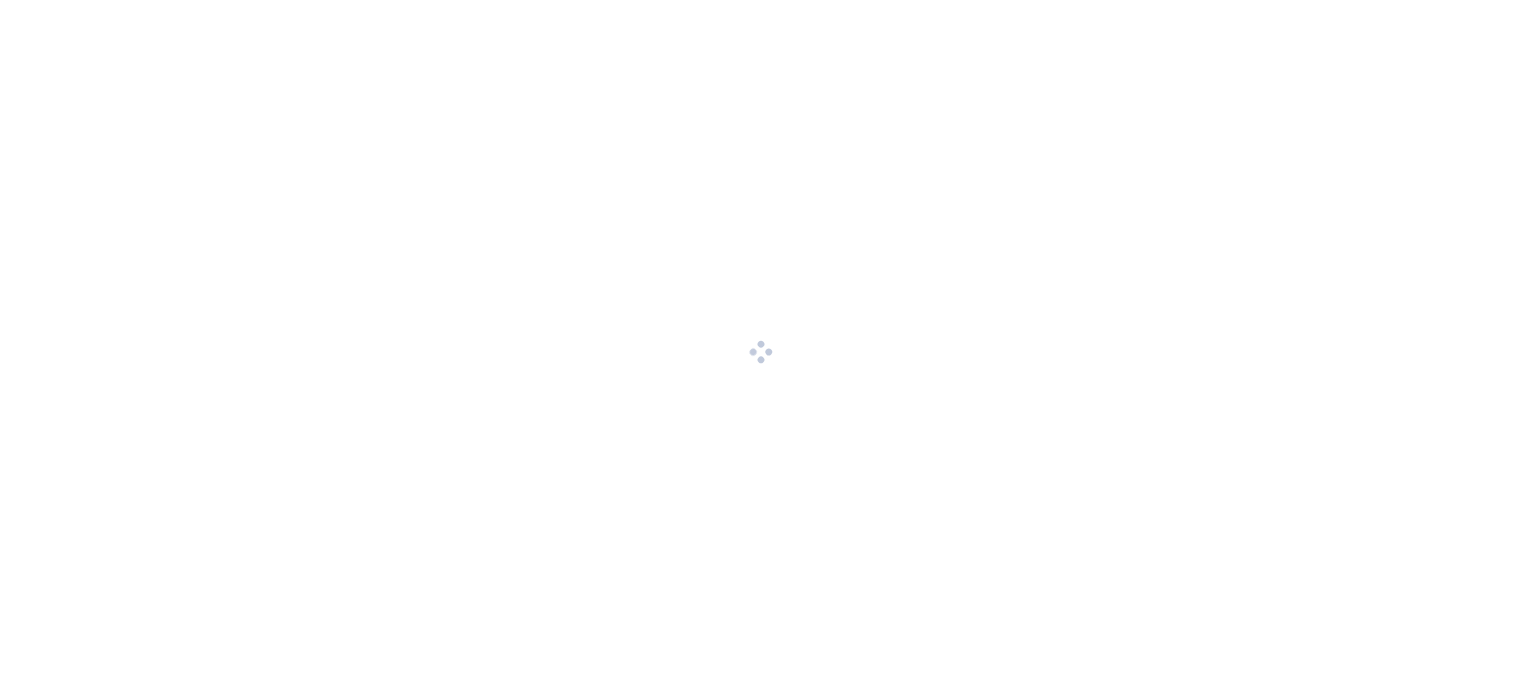 scroll, scrollTop: 0, scrollLeft: 0, axis: both 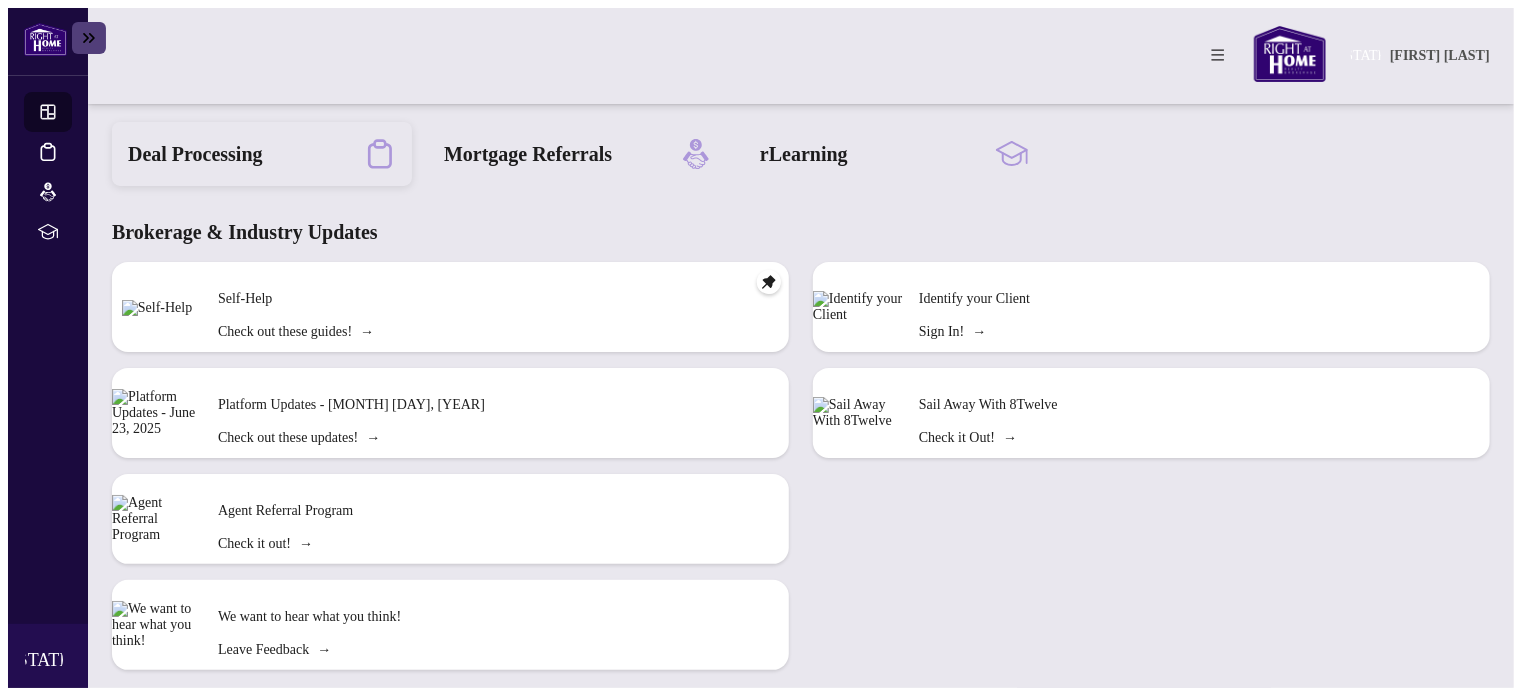 click on "Deal Processing" at bounding box center (195, 154) 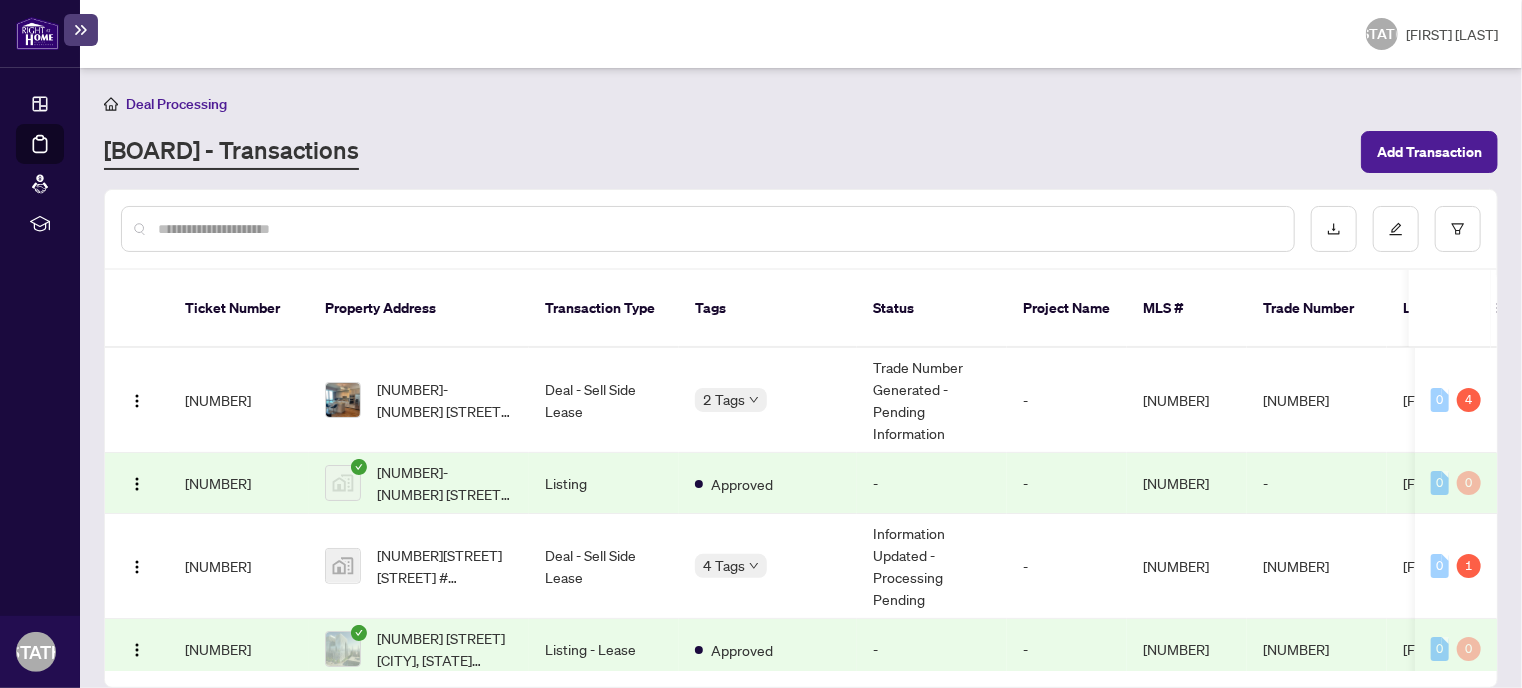click at bounding box center [37, 33] 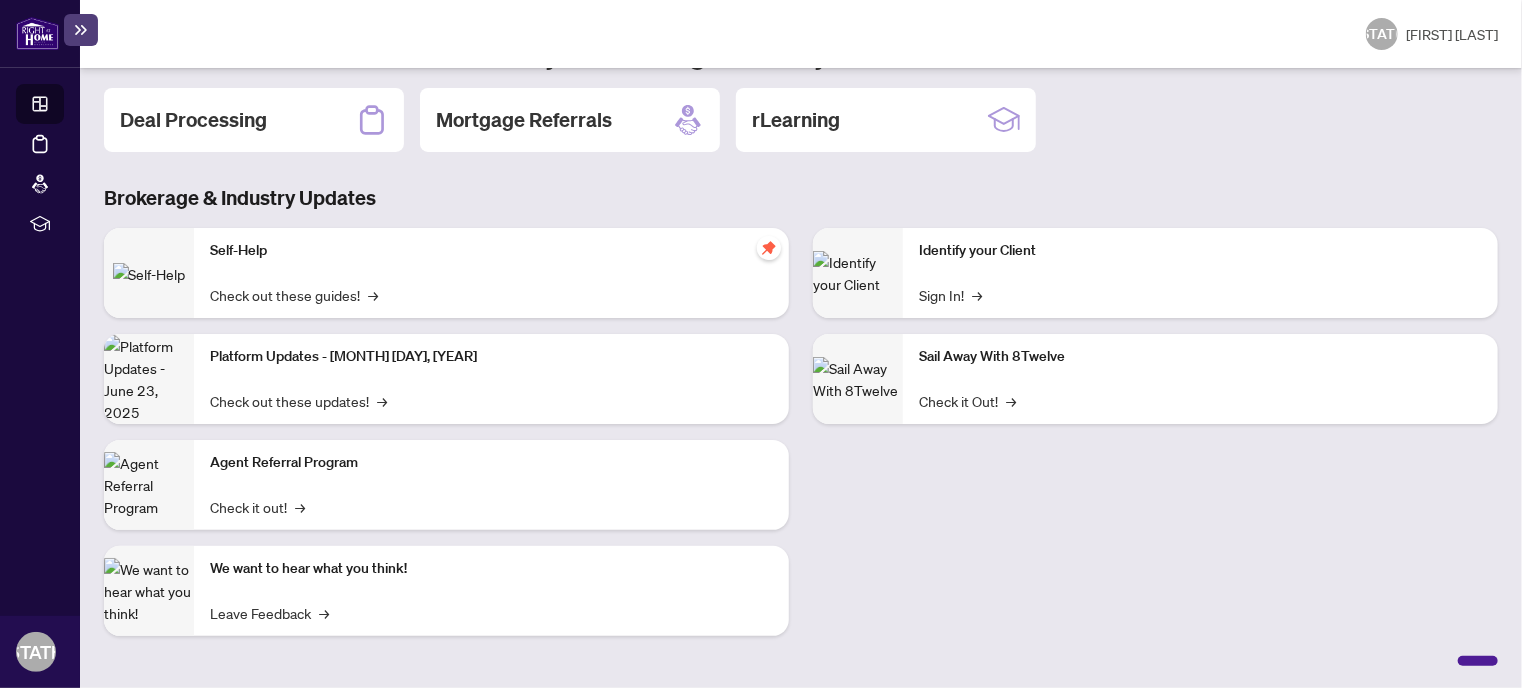 scroll, scrollTop: 0, scrollLeft: 0, axis: both 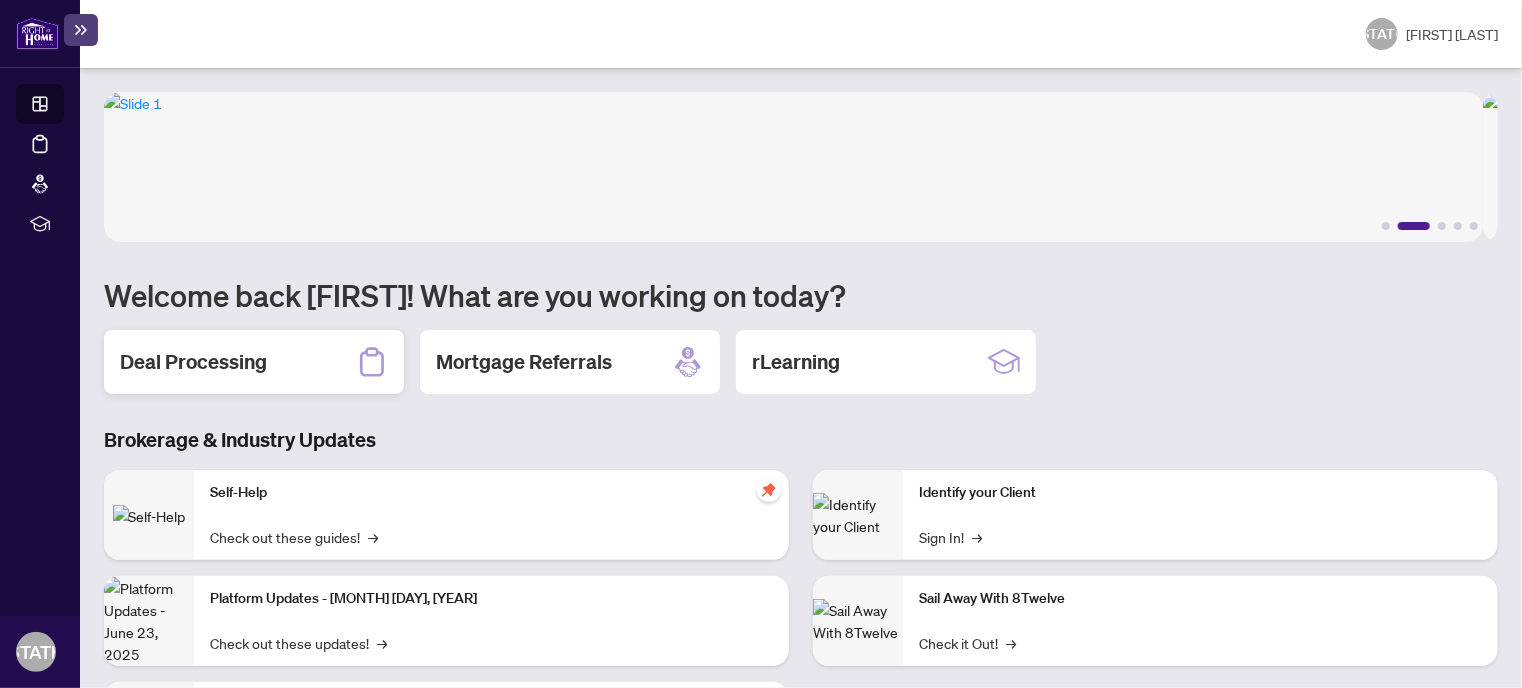click at bounding box center (372, 362) 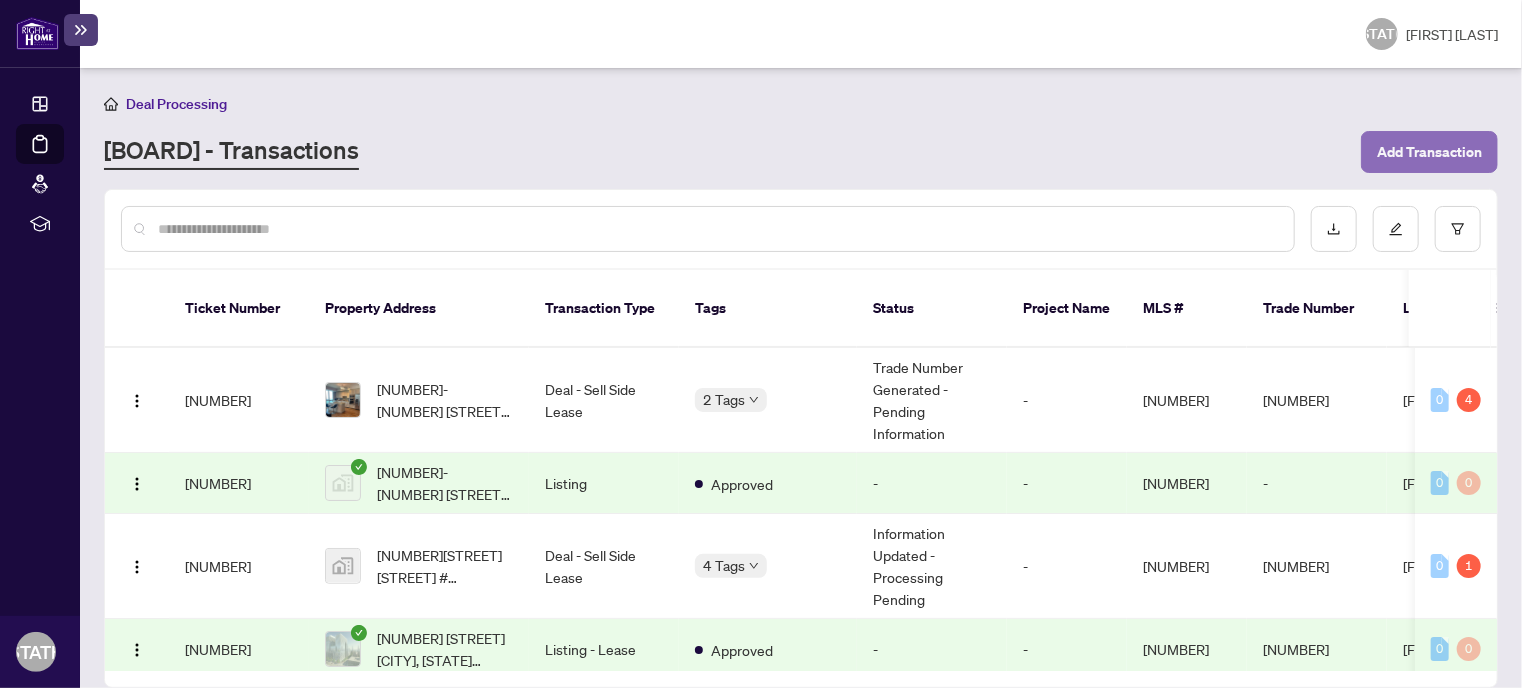 click on "Add Transaction" at bounding box center [1429, 152] 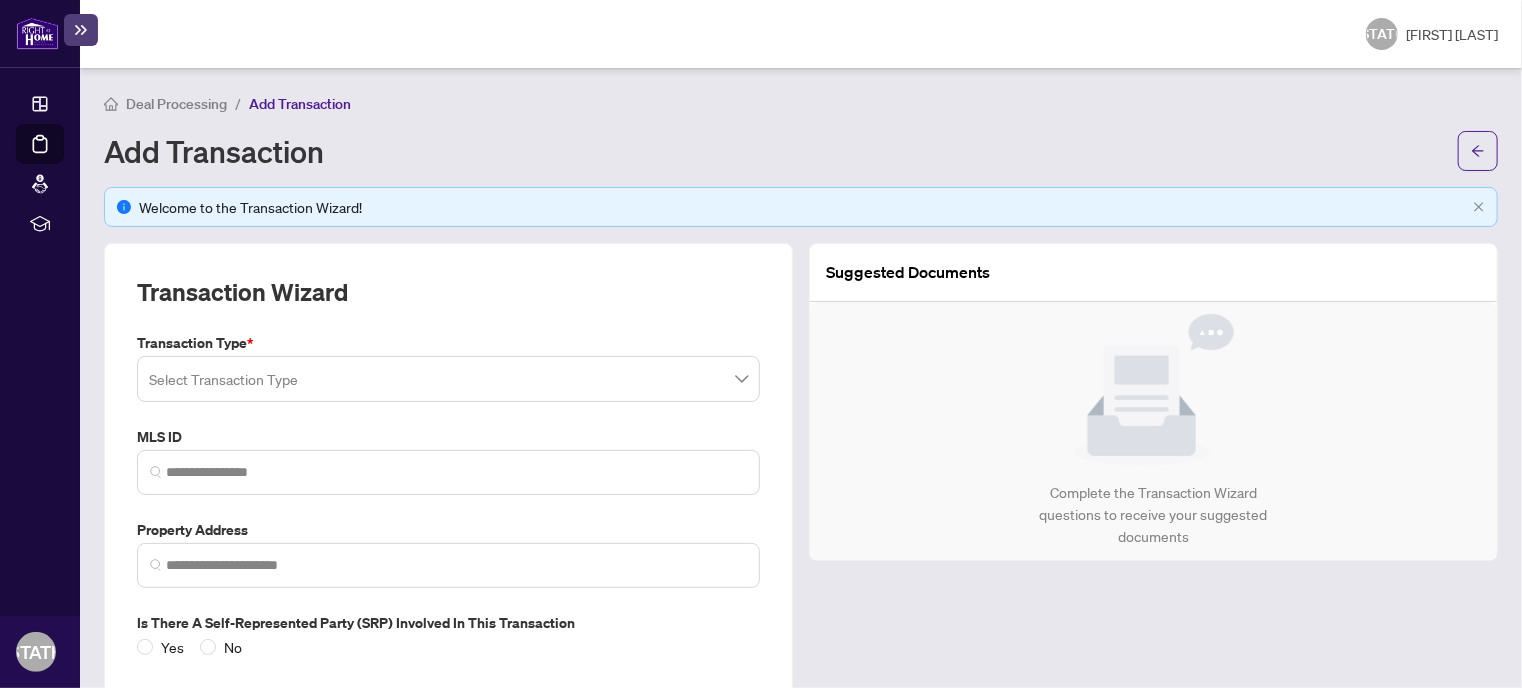 click at bounding box center (448, 379) 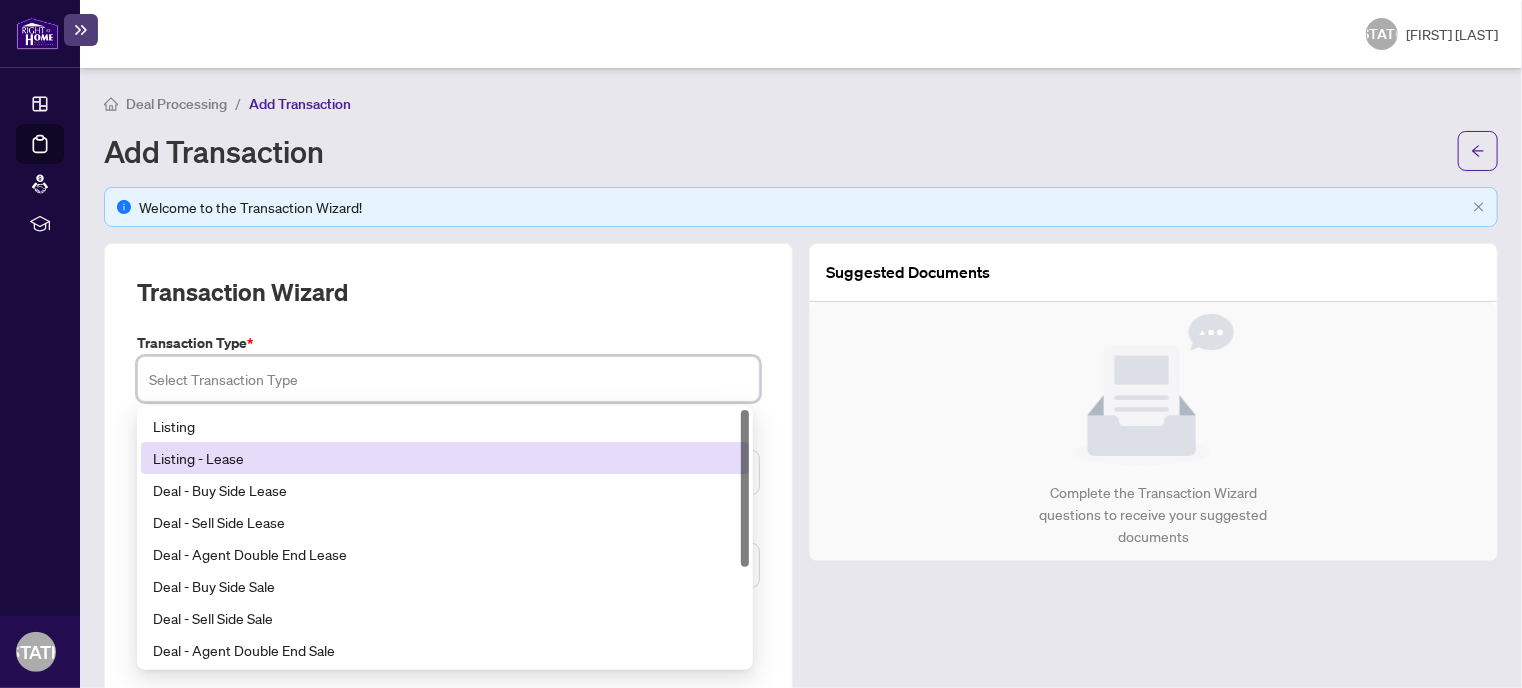 click on "Listing - Lease" at bounding box center (445, 458) 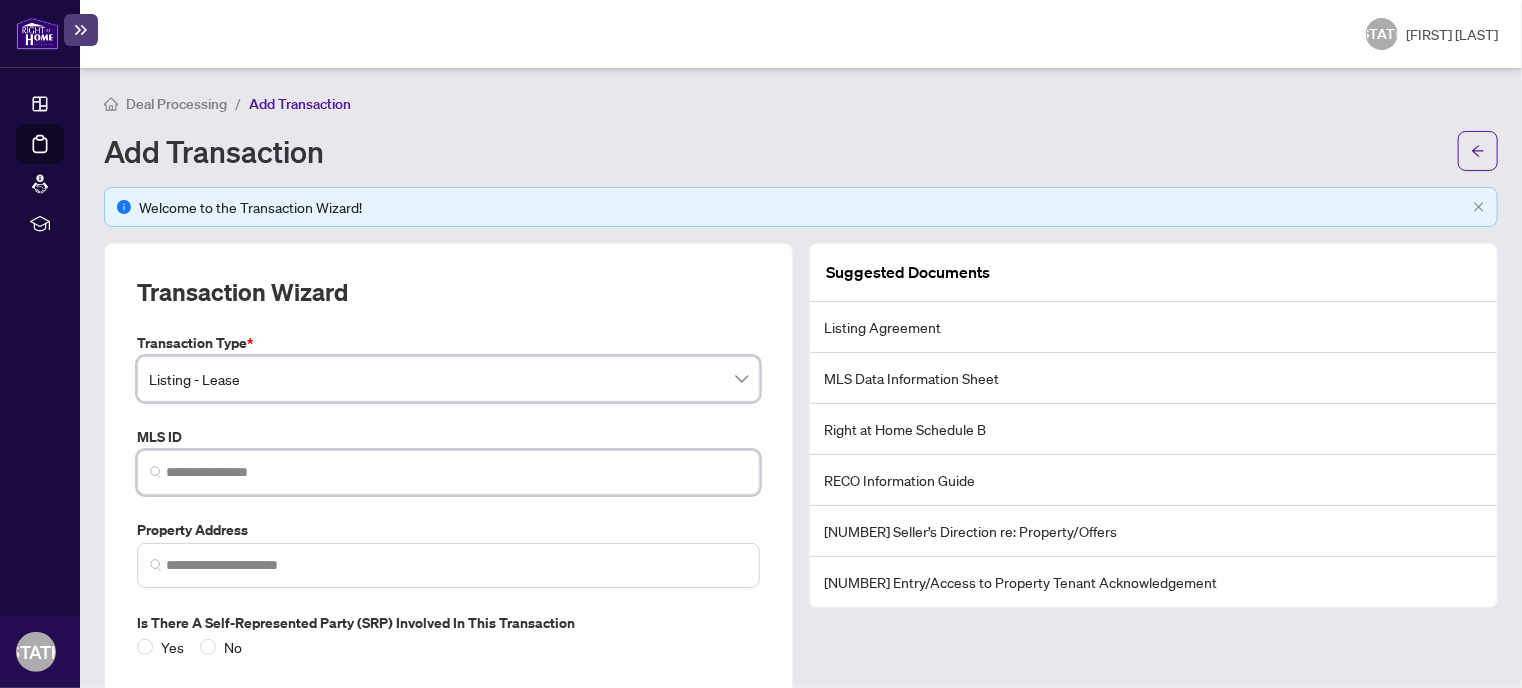 click at bounding box center [456, 472] 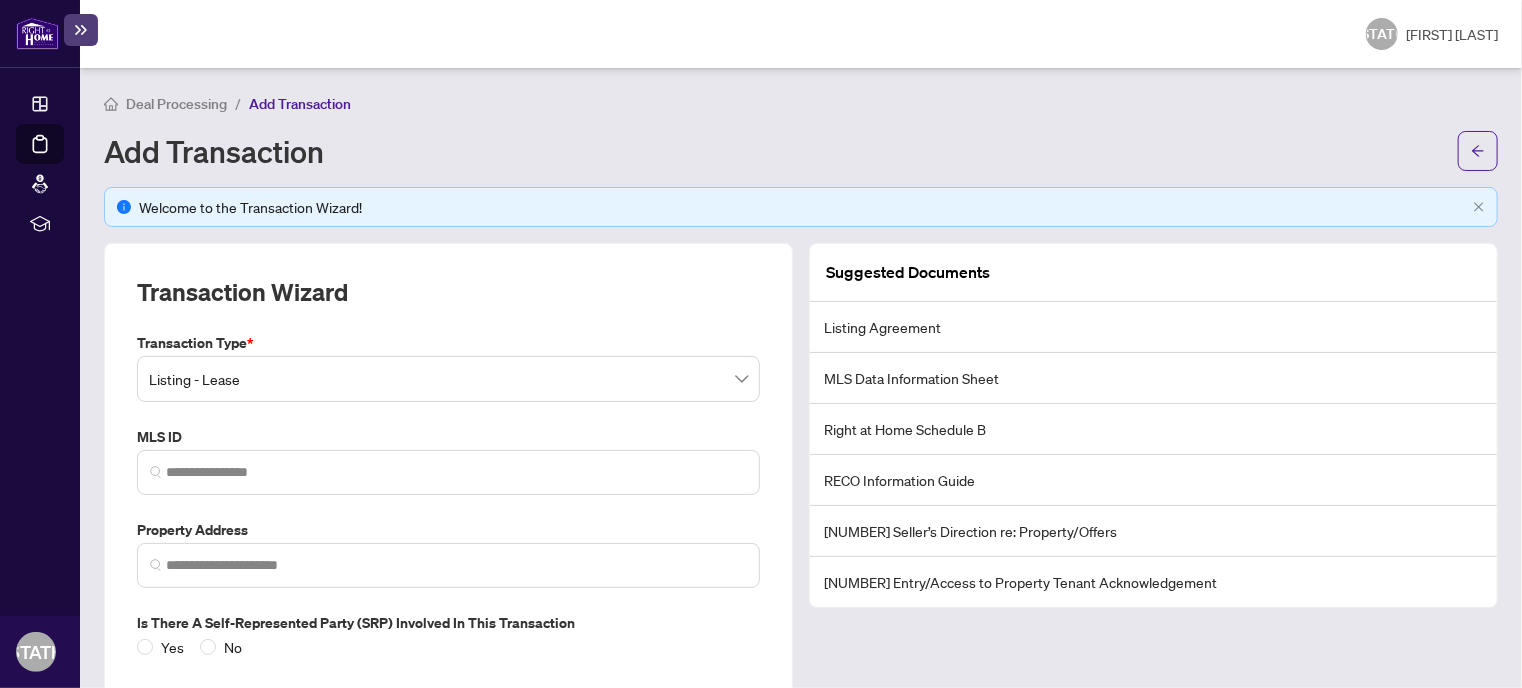 drag, startPoint x: 226, startPoint y: 471, endPoint x: 597, endPoint y: 88, distance: 533.226 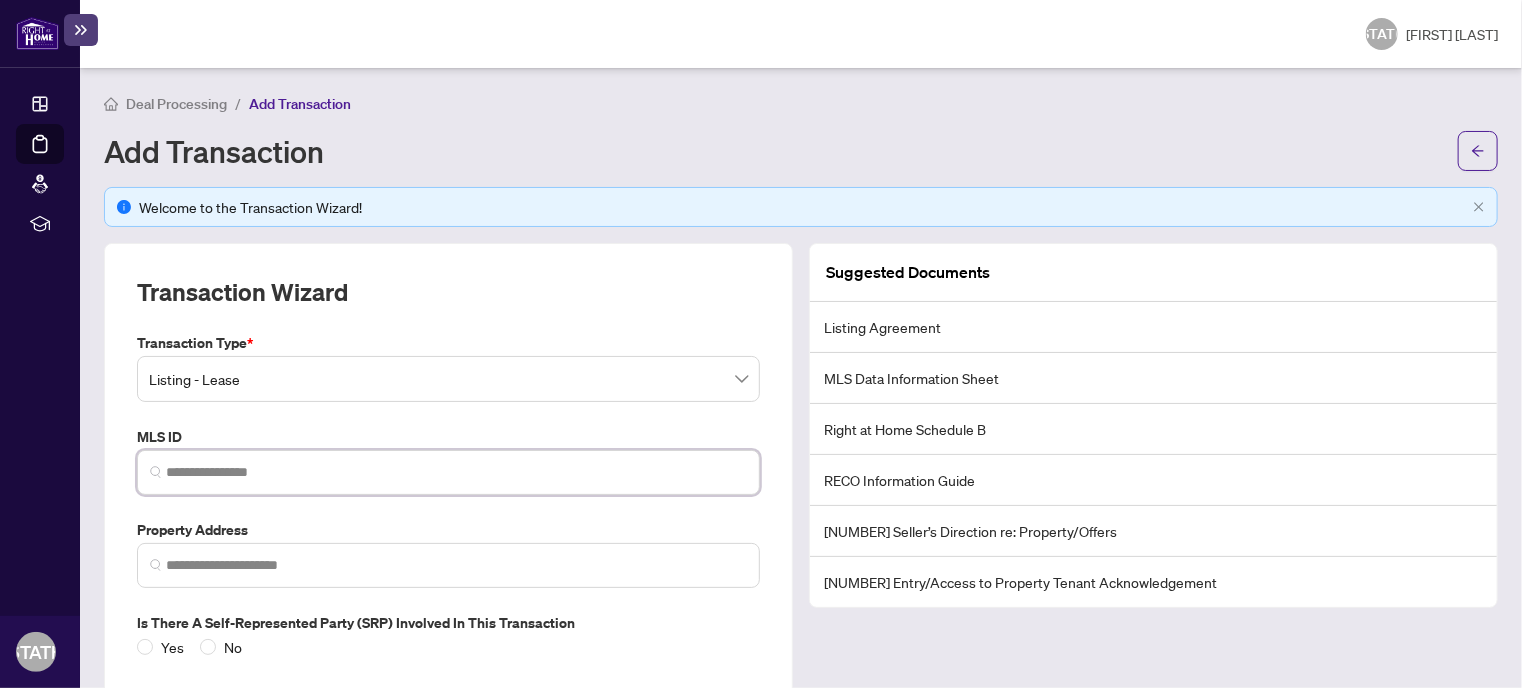 paste on "*********" 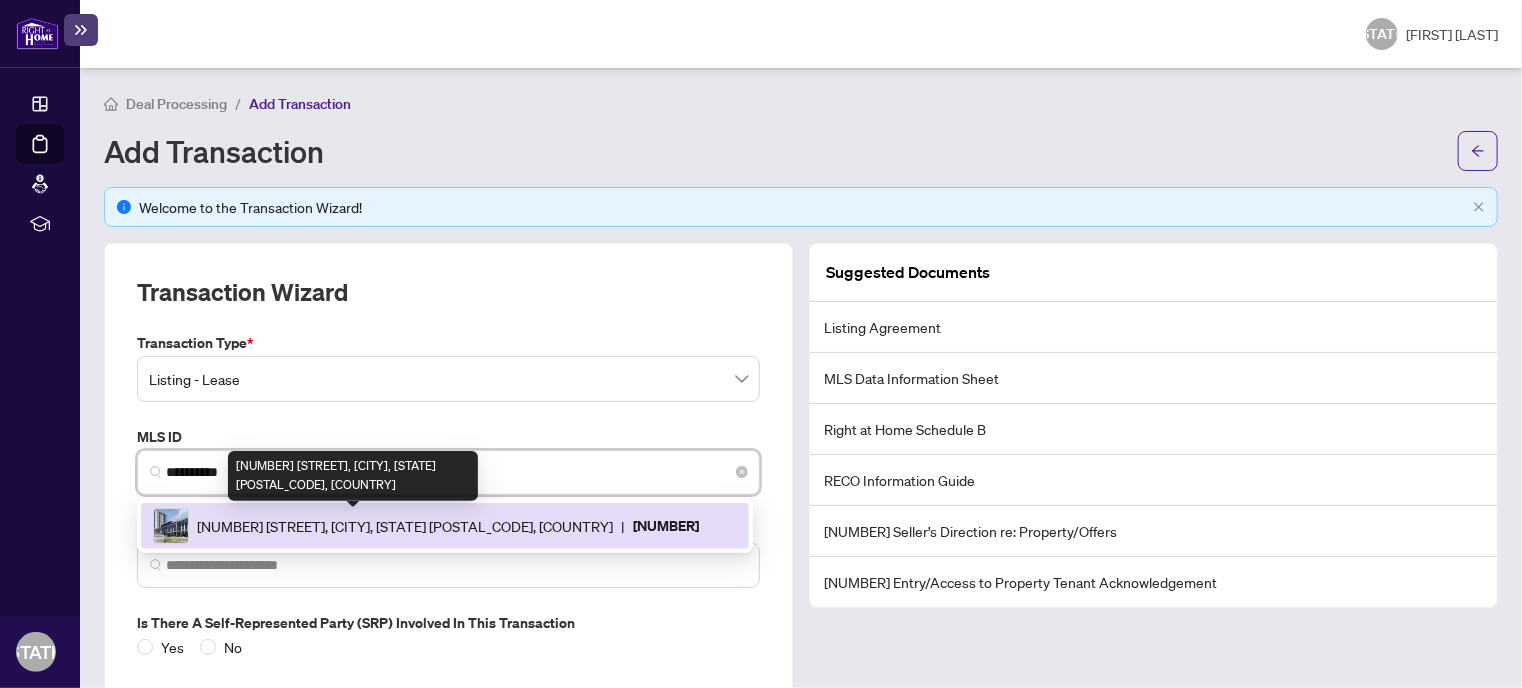 click on "[NUMBER] [STREET], [CITY], [STATE] [POSTAL_CODE], [COUNTRY]" at bounding box center [405, 526] 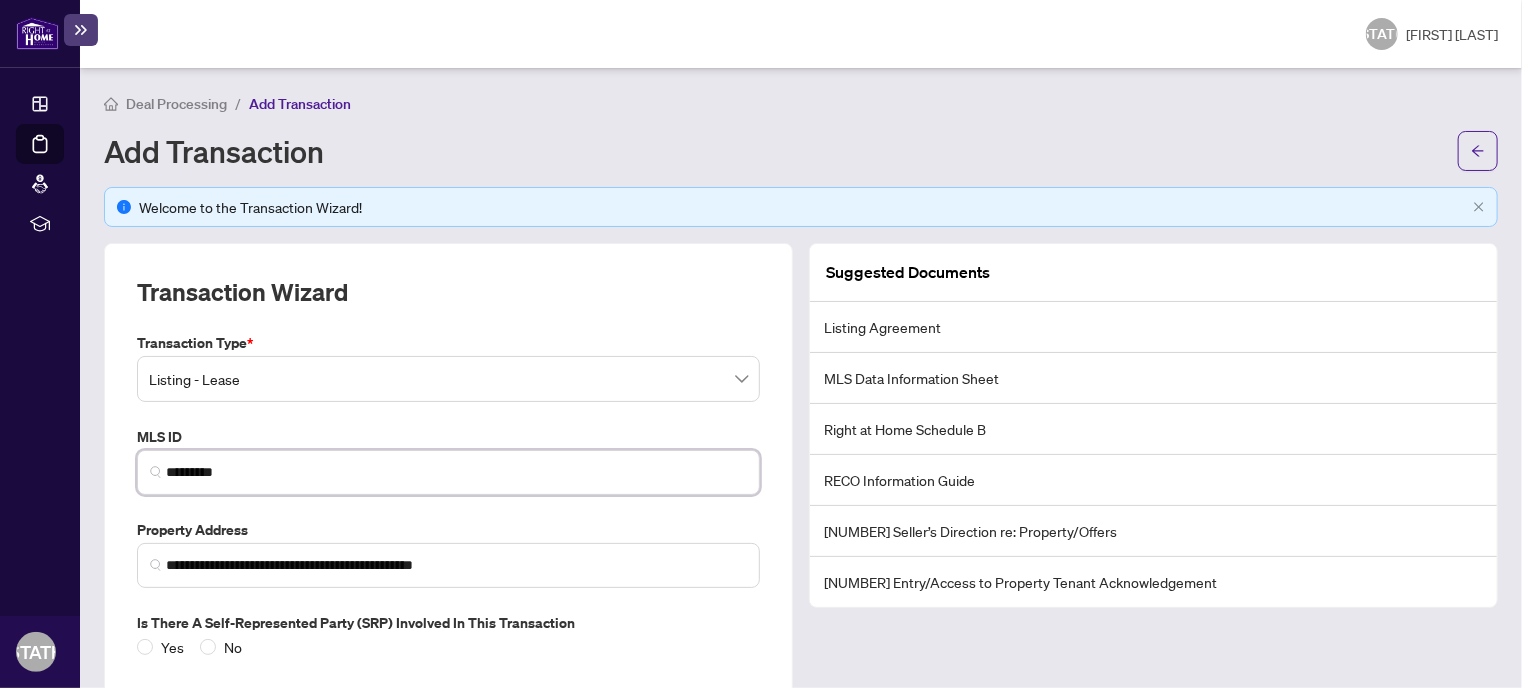 scroll, scrollTop: 184, scrollLeft: 0, axis: vertical 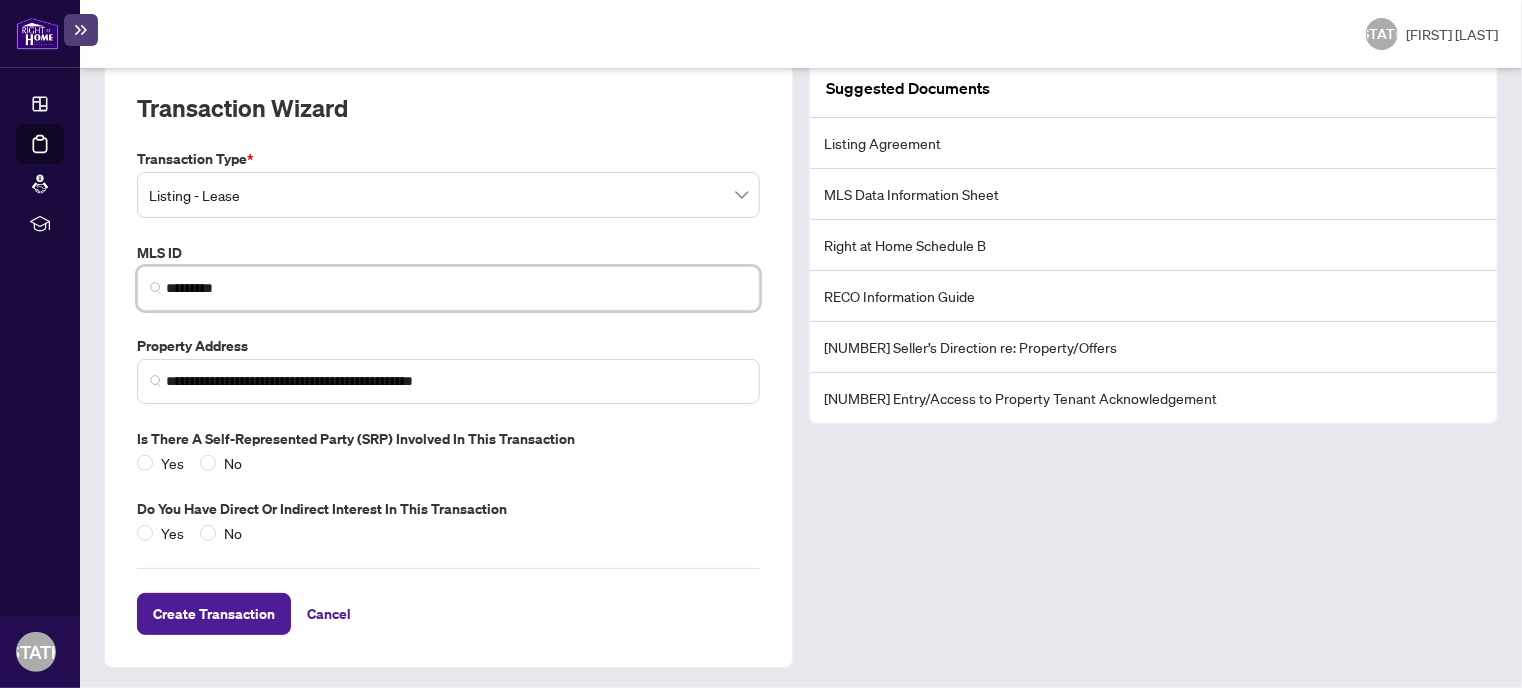 type on "*********" 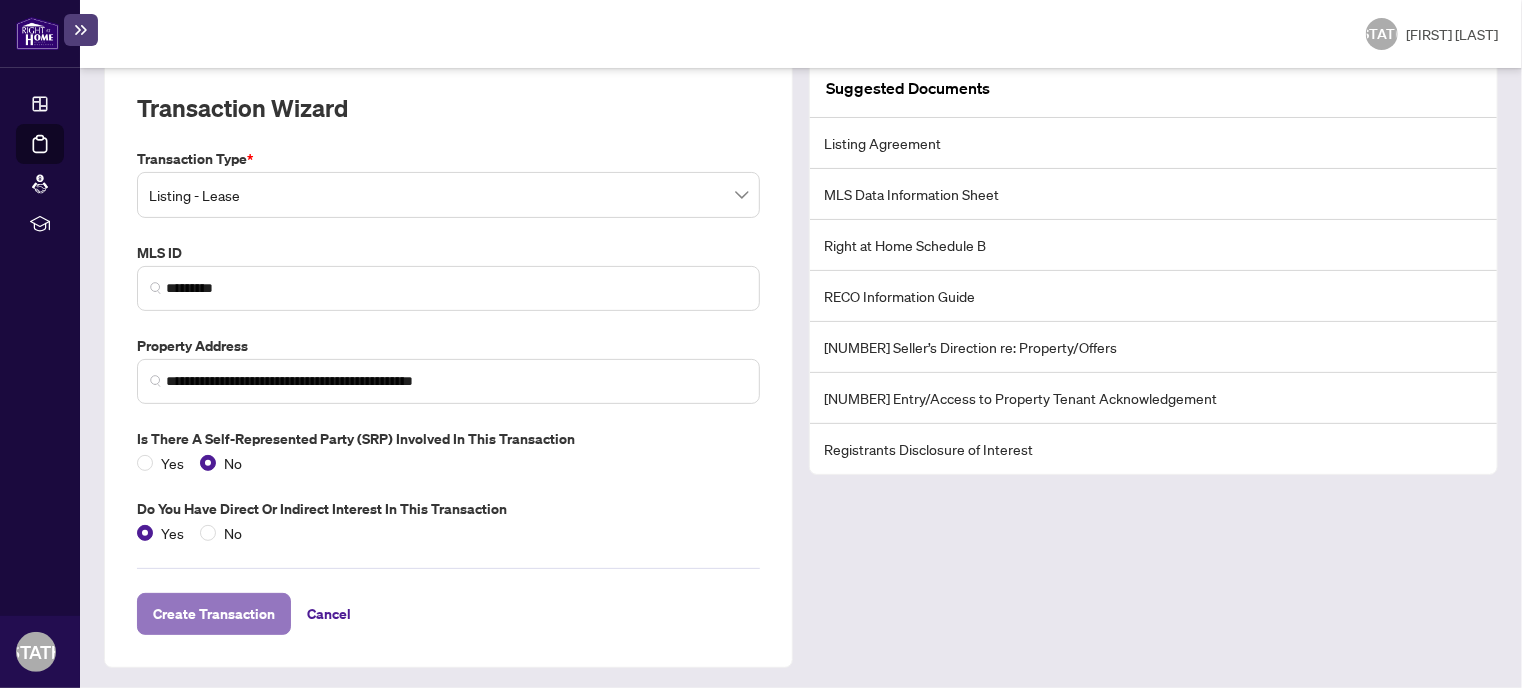 click on "Create Transaction" at bounding box center [214, 614] 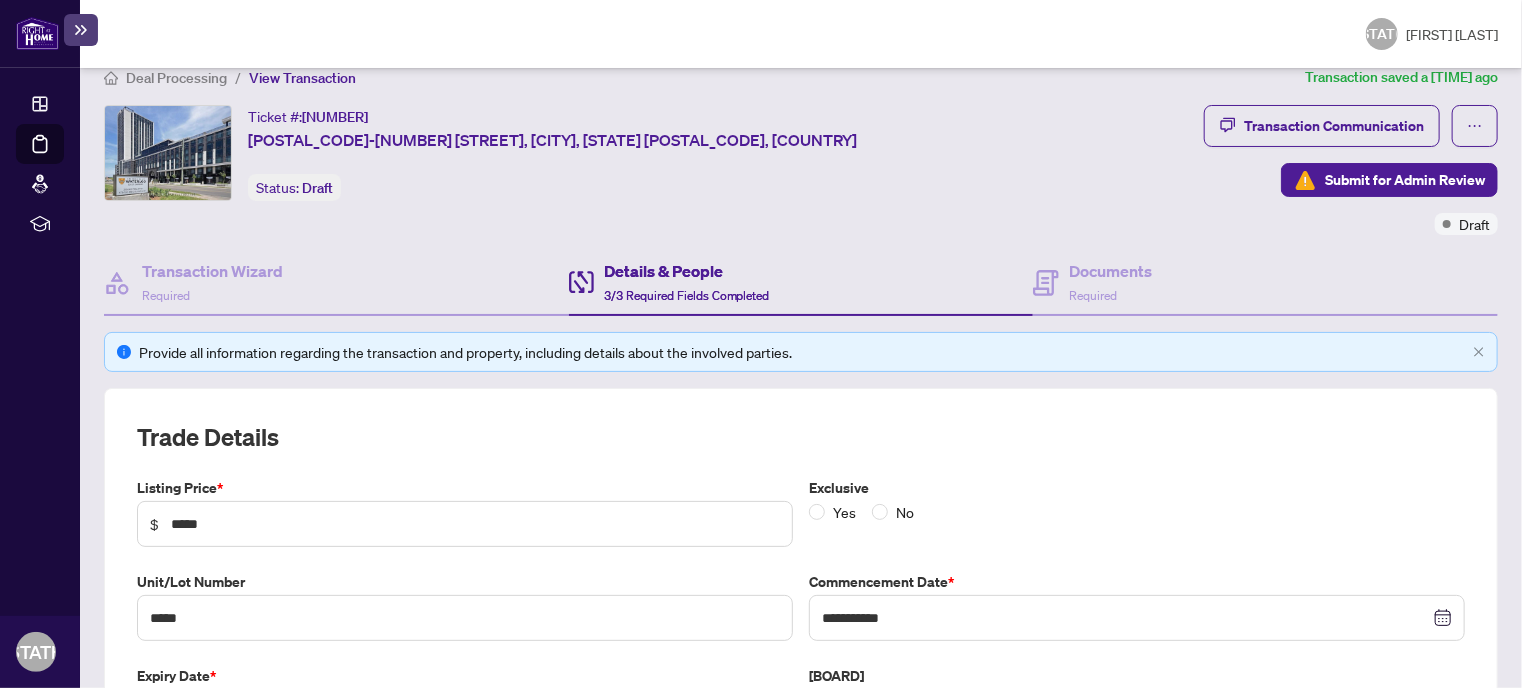scroll, scrollTop: 292, scrollLeft: 0, axis: vertical 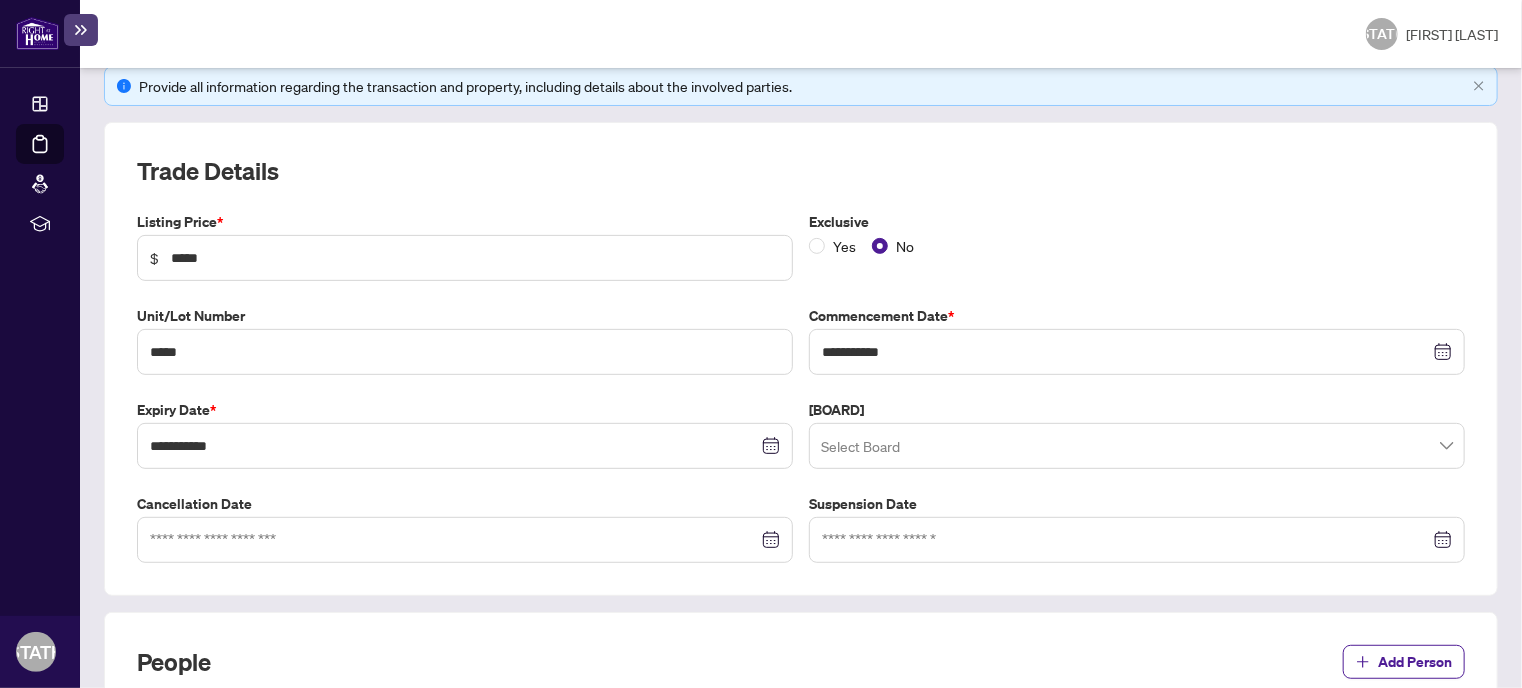 click at bounding box center (1137, 446) 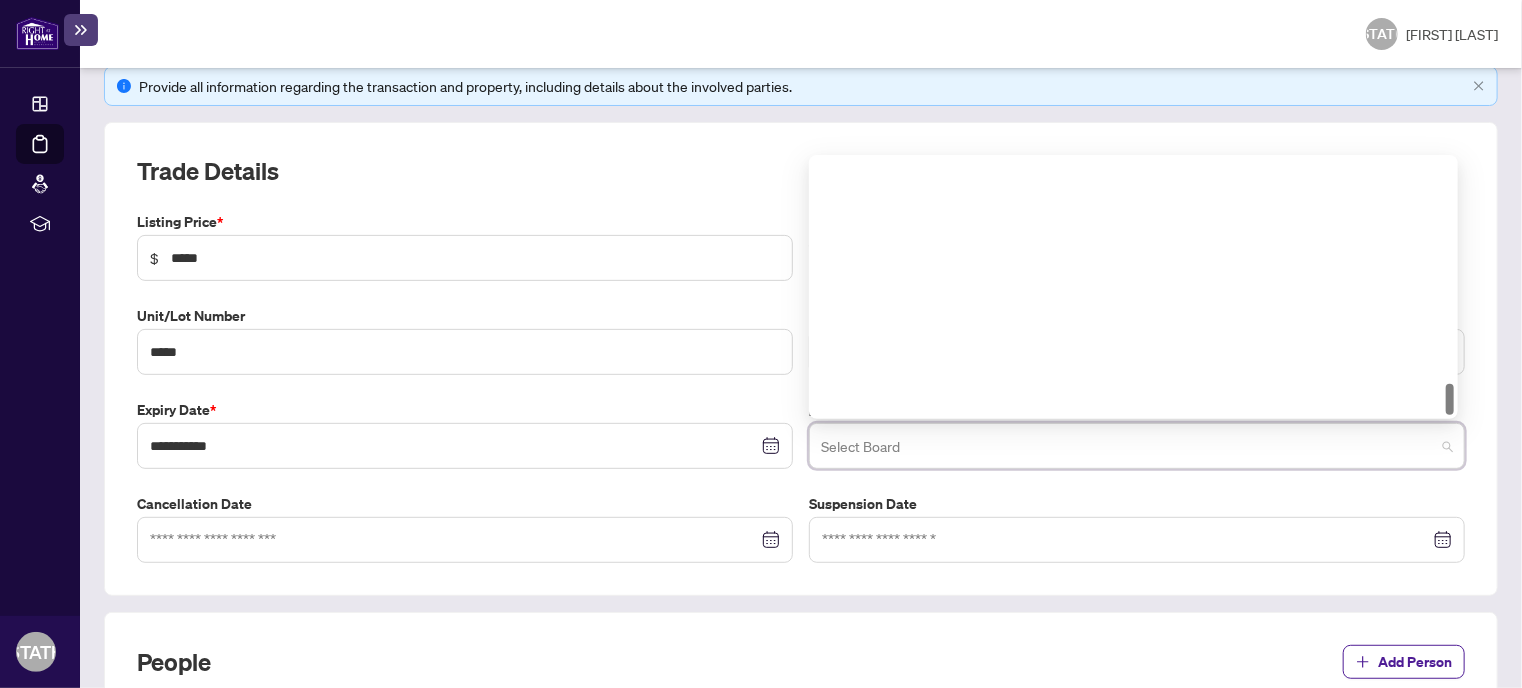 scroll, scrollTop: 1856, scrollLeft: 0, axis: vertical 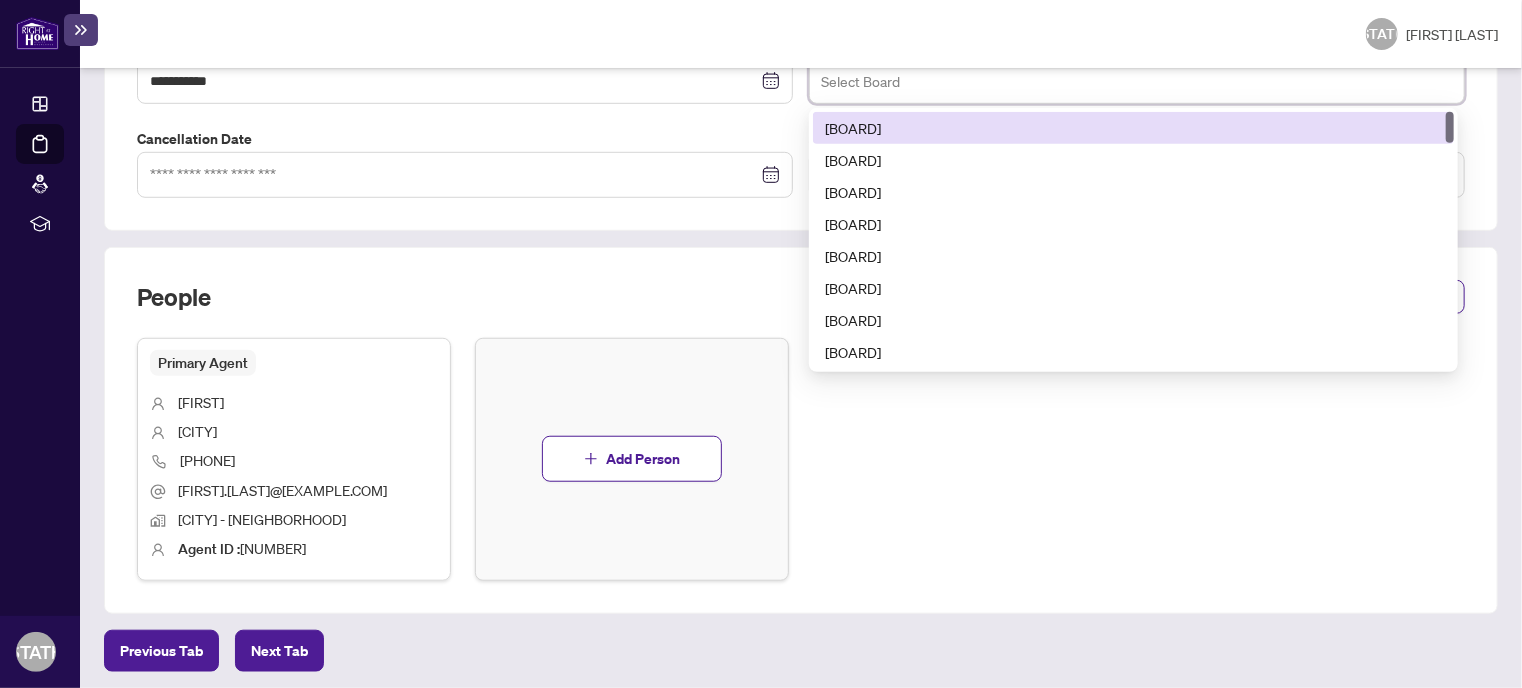 click on "[BOARD]" at bounding box center (1133, 128) 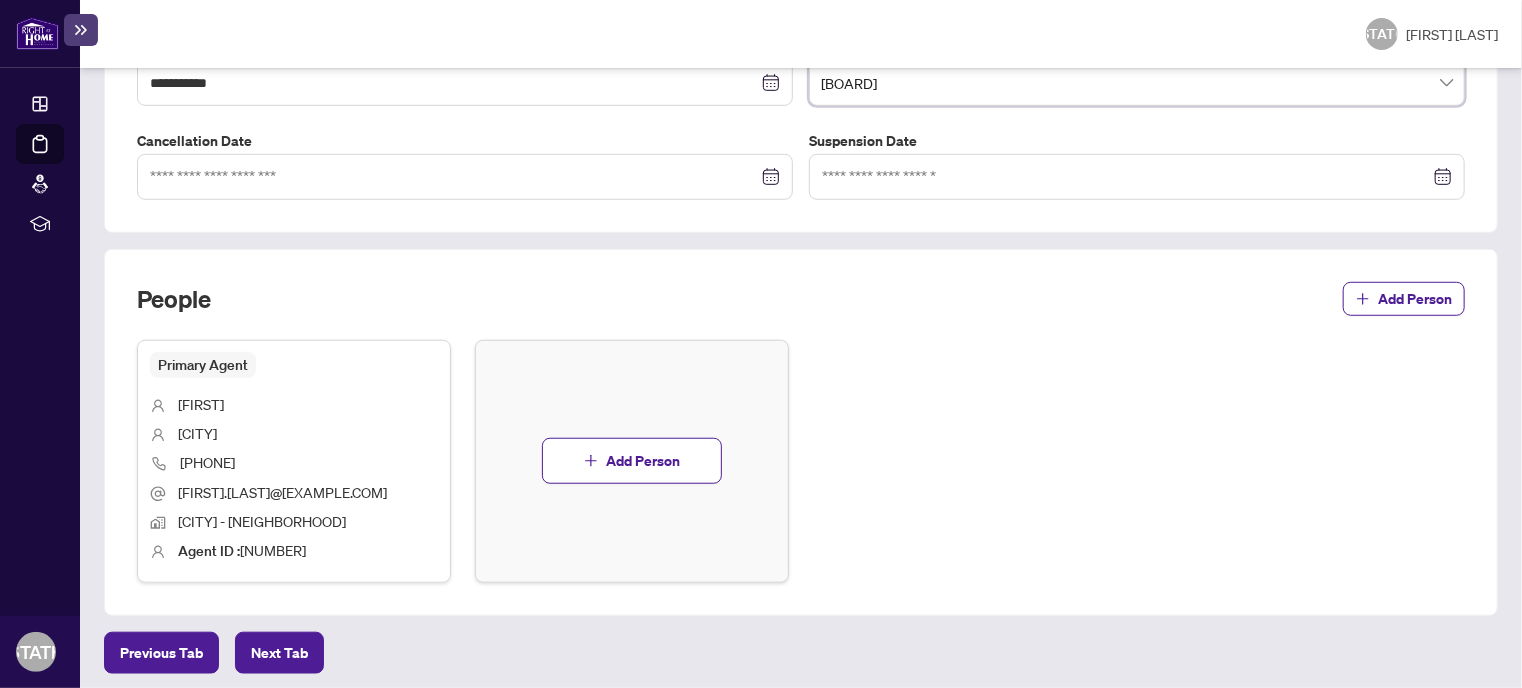 scroll, scrollTop: 657, scrollLeft: 0, axis: vertical 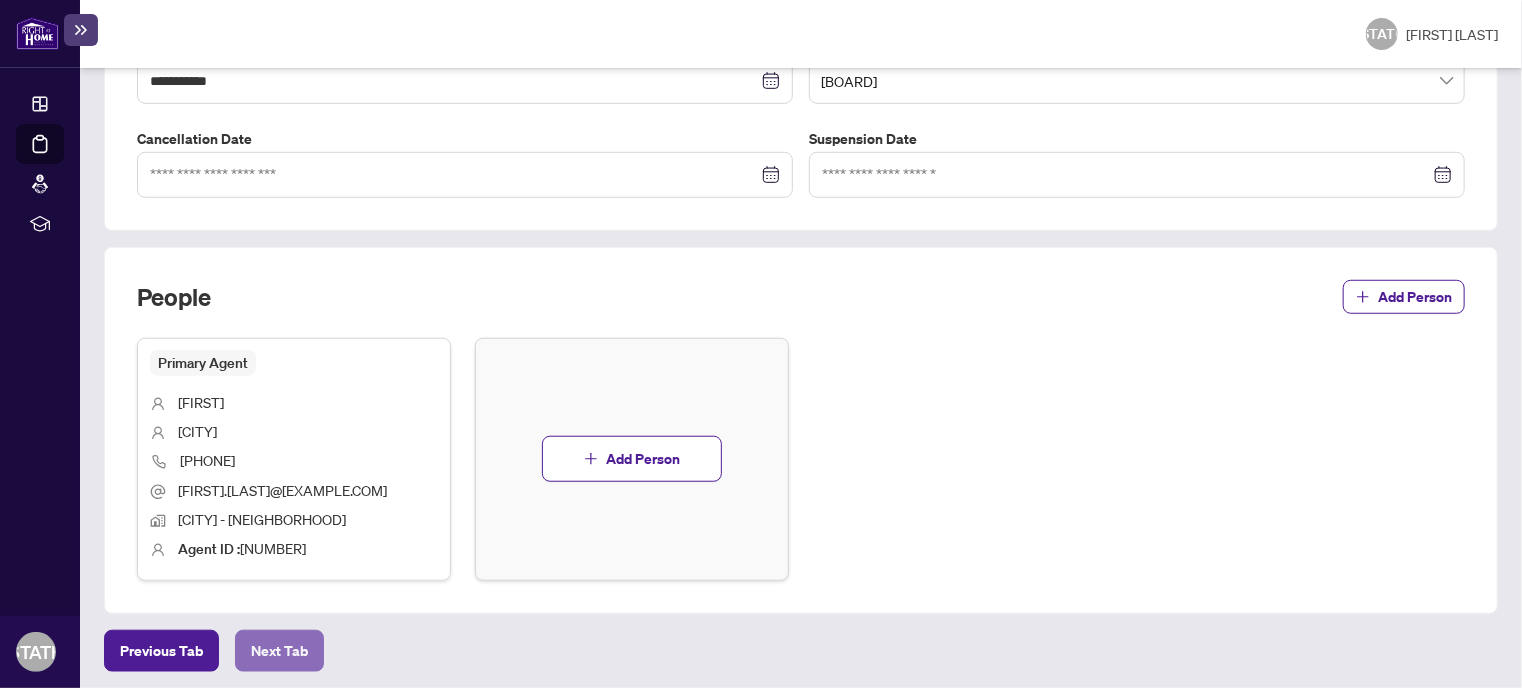 click on "Next Tab" at bounding box center (161, 651) 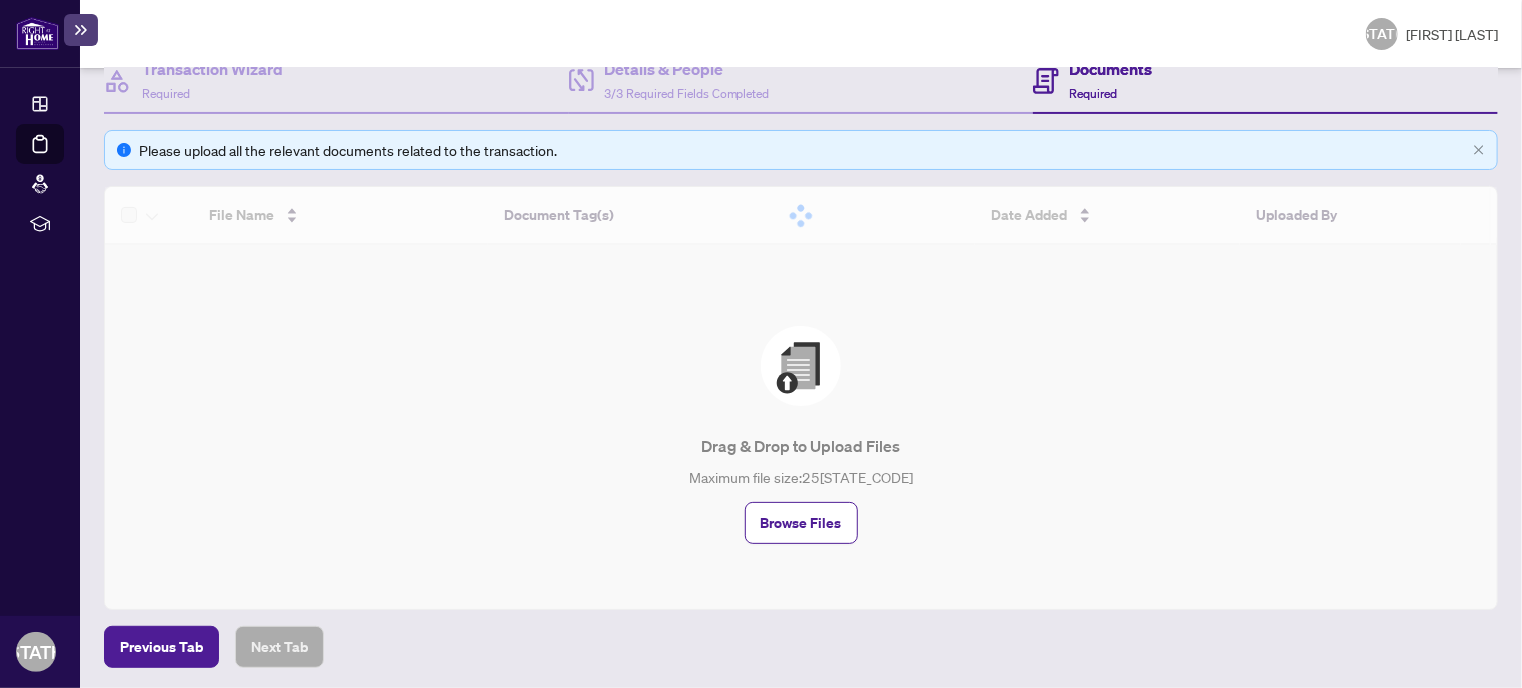 scroll, scrollTop: 154, scrollLeft: 0, axis: vertical 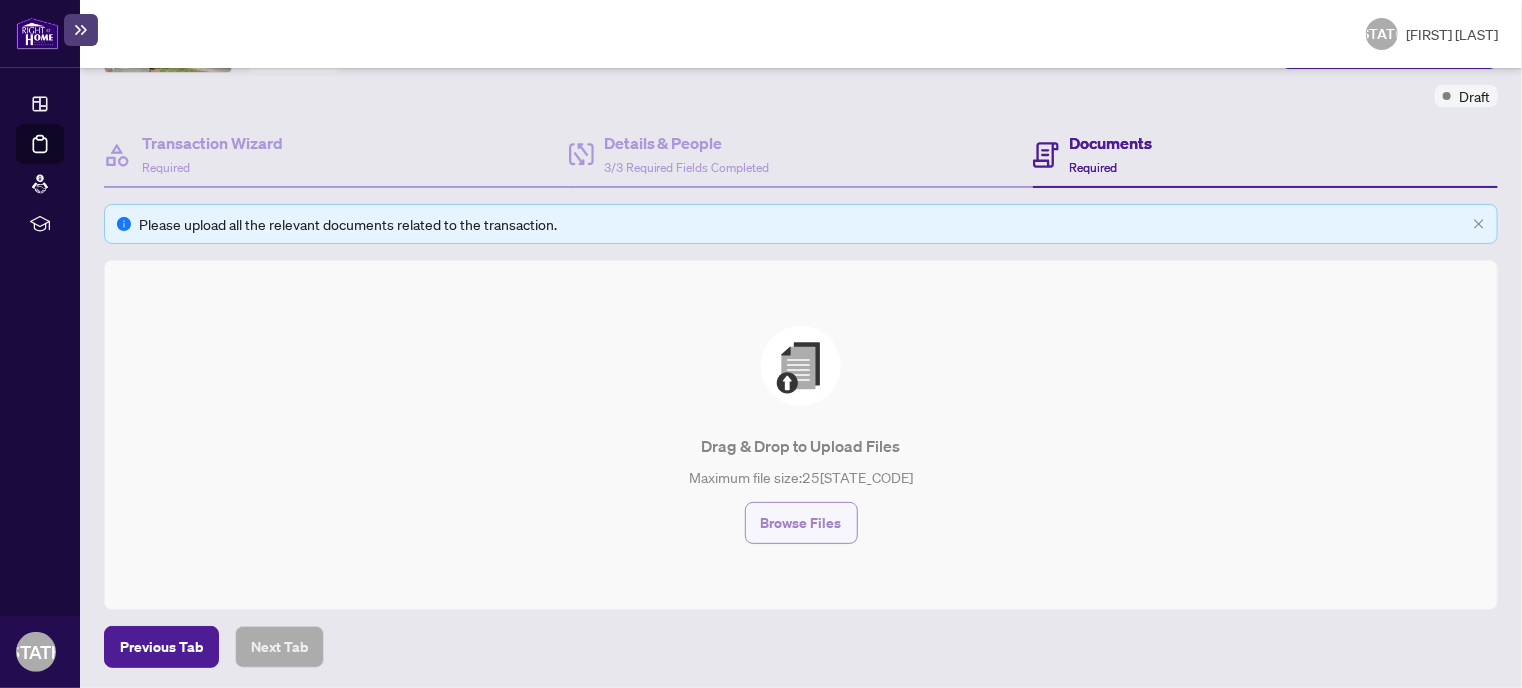 click on "Browse Files" at bounding box center (801, 523) 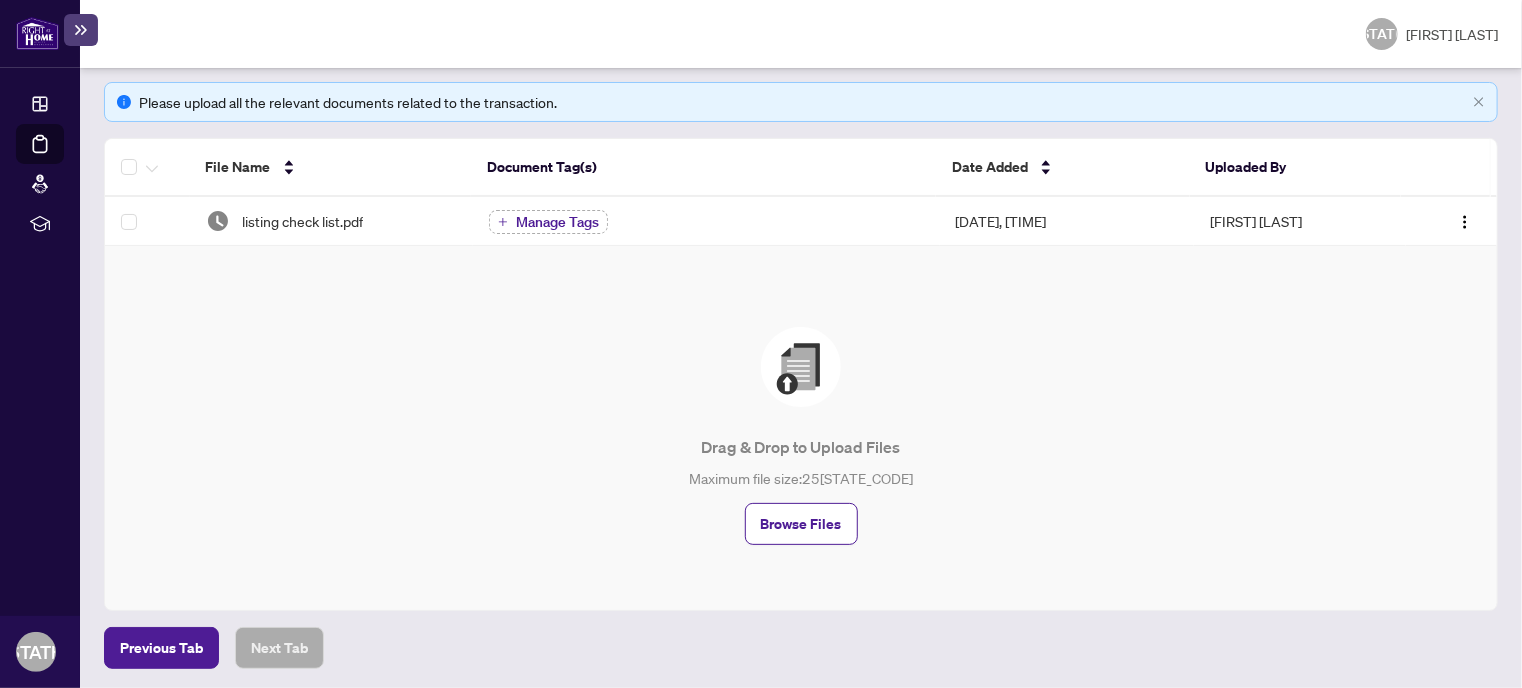 scroll, scrollTop: 0, scrollLeft: 0, axis: both 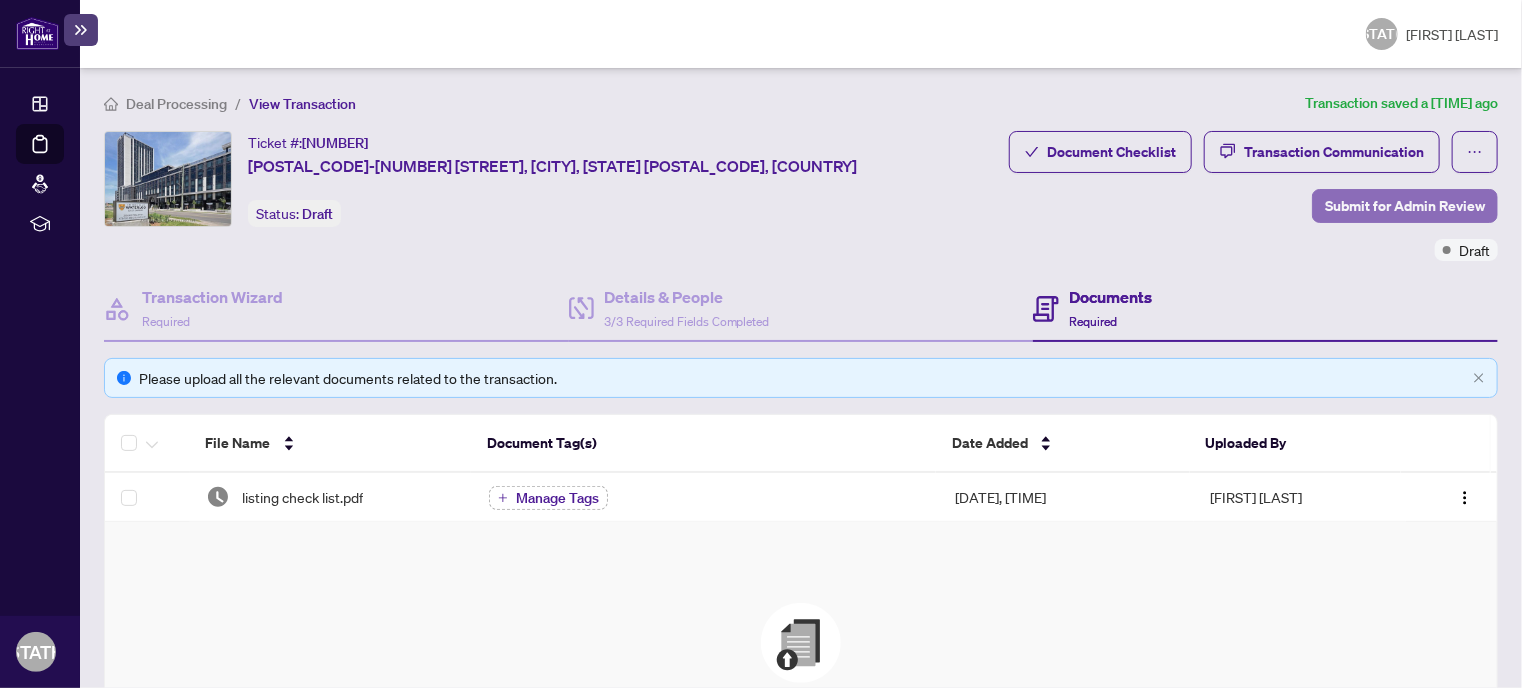 click on "Submit for Admin Review" at bounding box center (1405, 206) 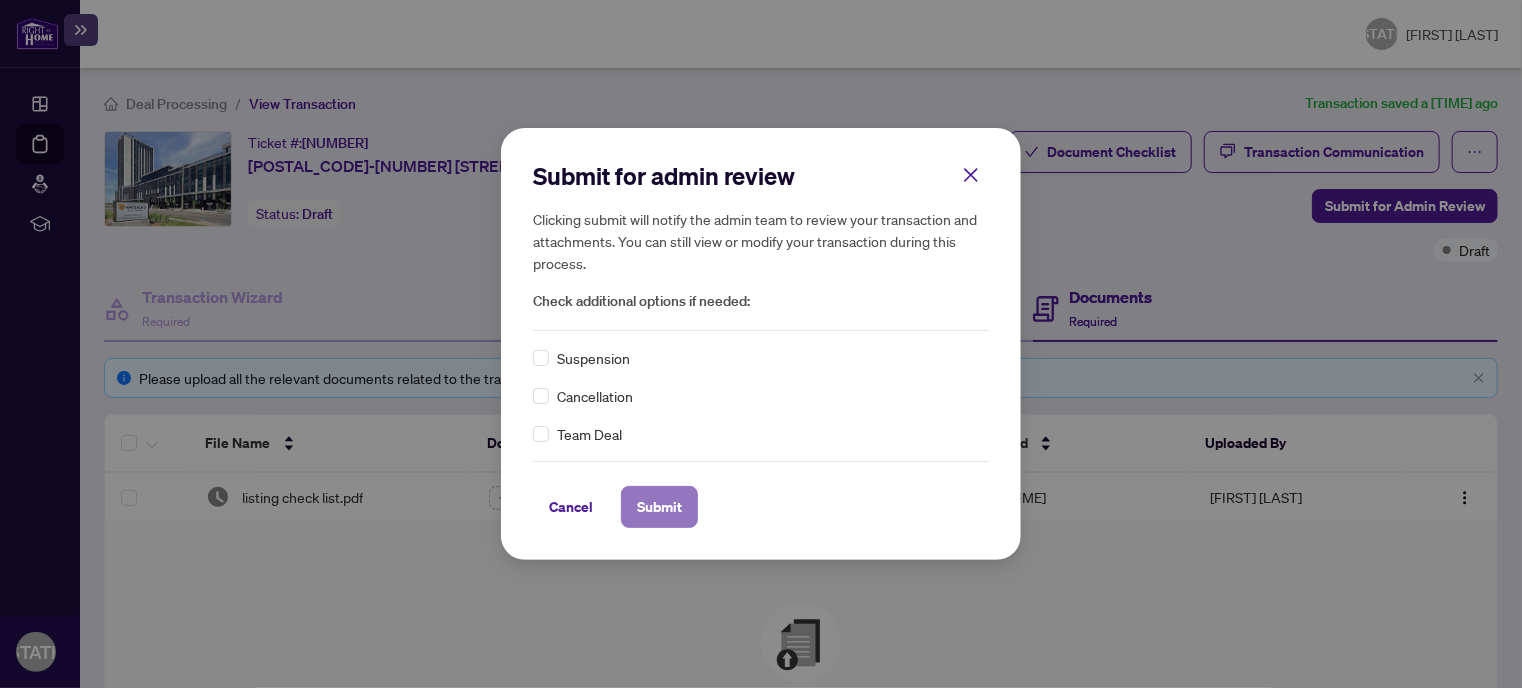 click on "Submit" at bounding box center (659, 507) 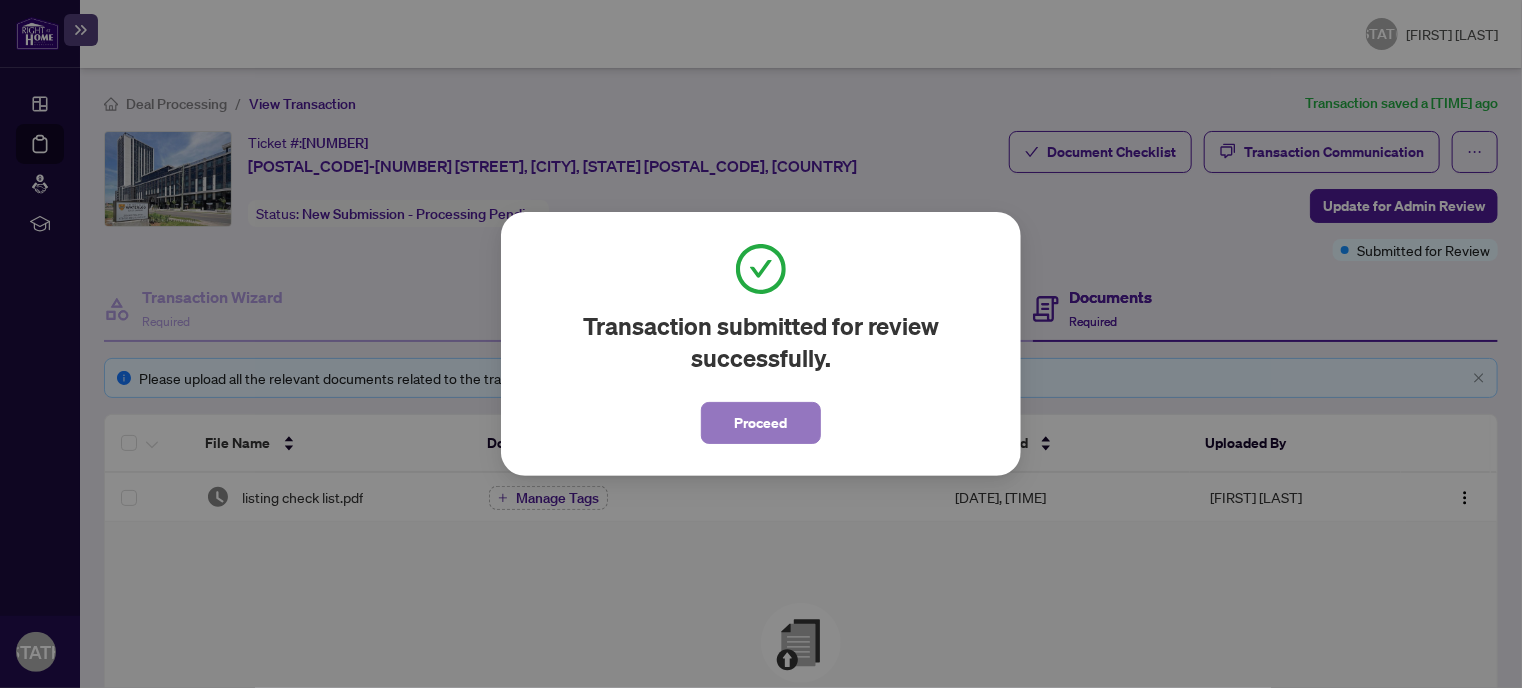 click on "Proceed" at bounding box center (761, 423) 